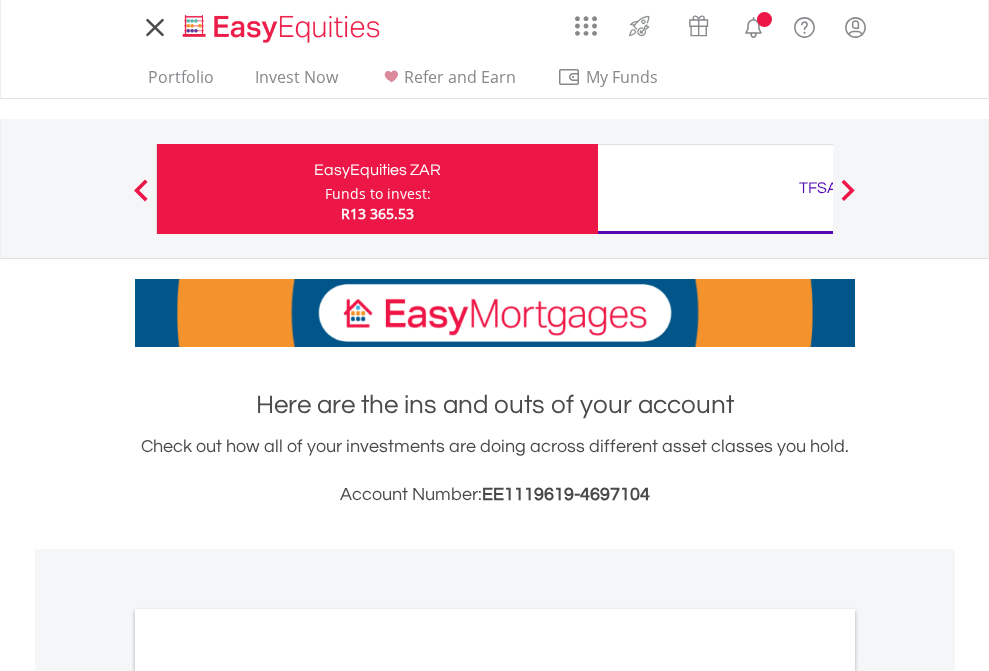 scroll, scrollTop: 0, scrollLeft: 0, axis: both 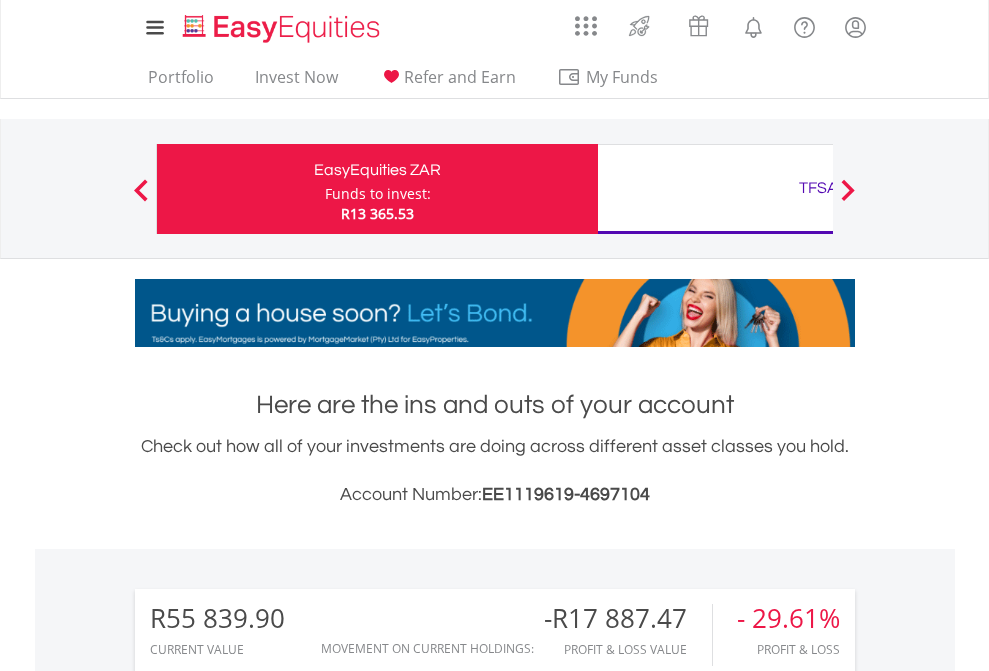 click on "Funds to invest:" at bounding box center (378, 194) 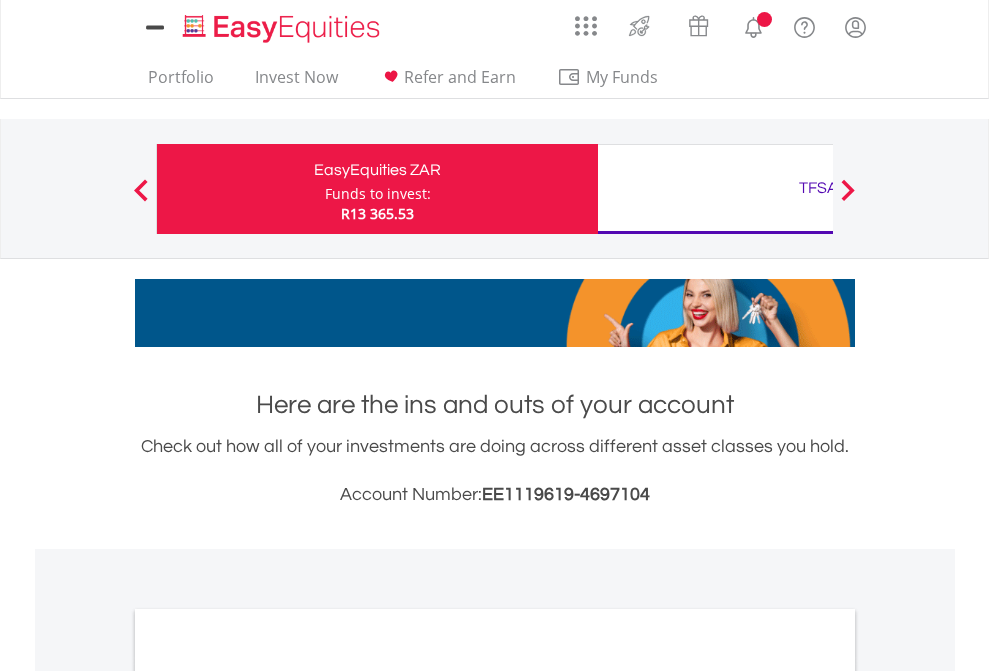 scroll, scrollTop: 0, scrollLeft: 0, axis: both 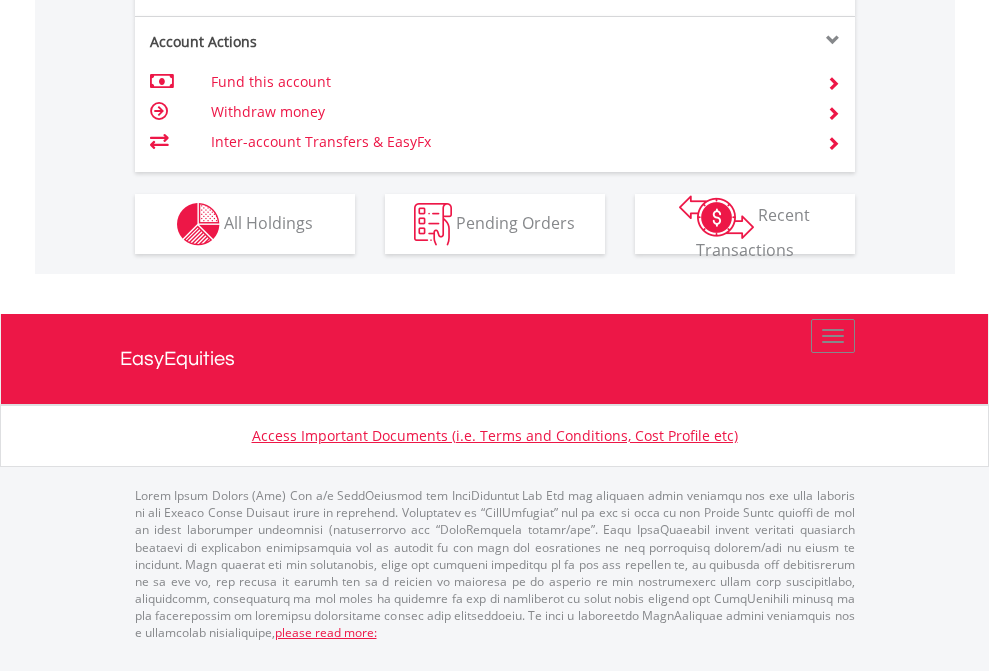 click on "Investment types" at bounding box center [706, -337] 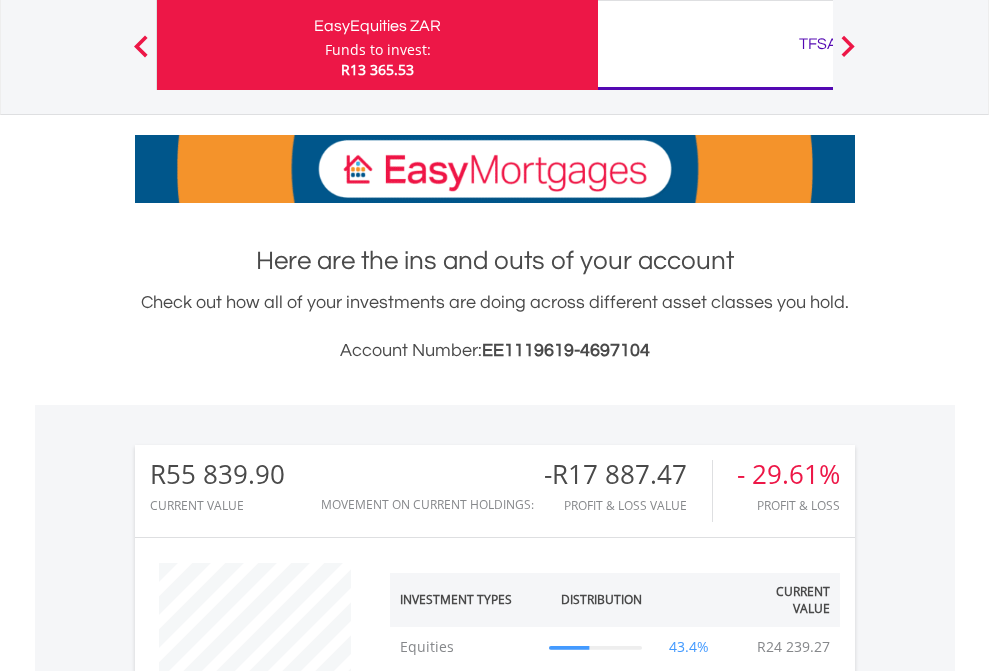click on "TFSA" at bounding box center [818, 44] 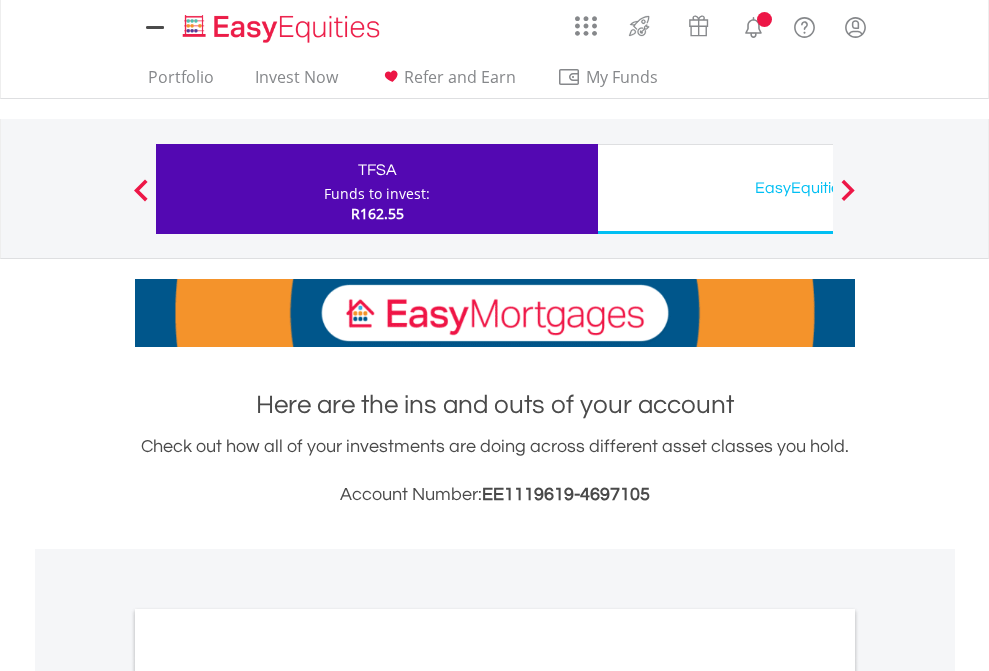 scroll, scrollTop: 0, scrollLeft: 0, axis: both 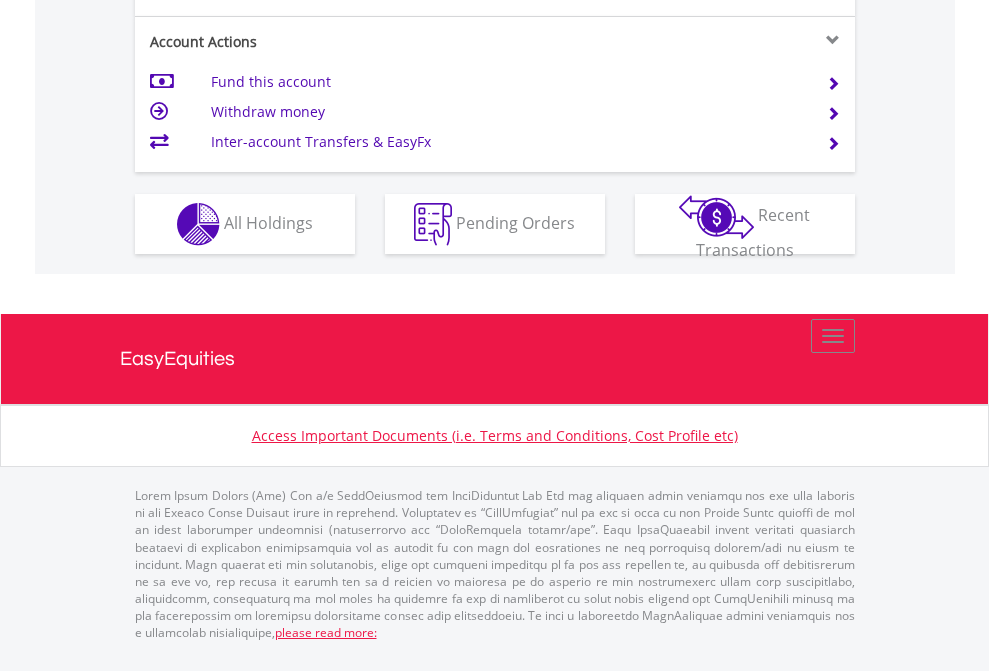 click on "Investment types" at bounding box center (706, -337) 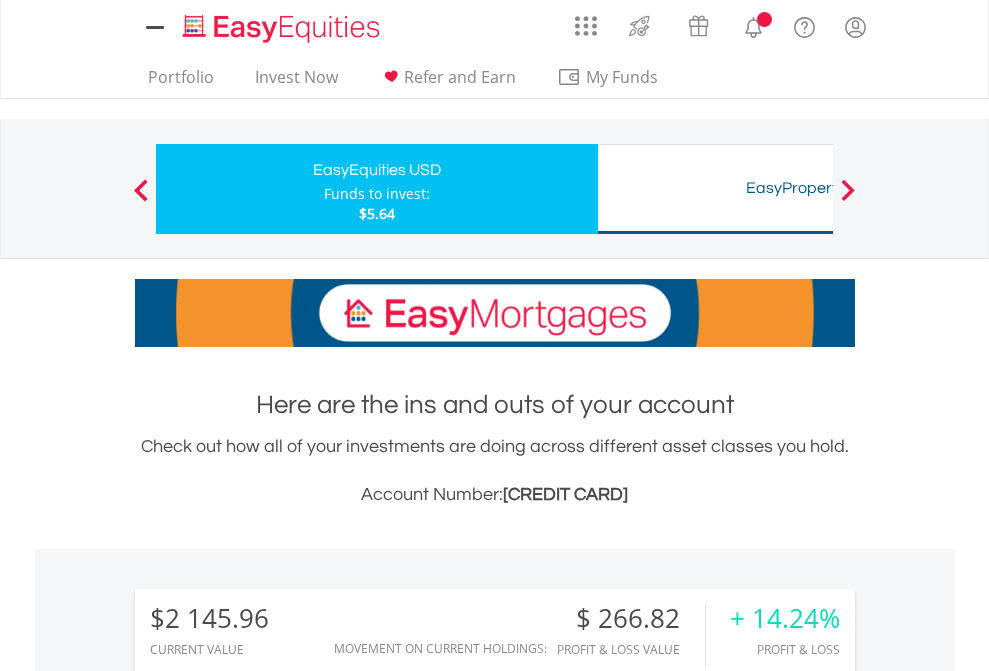 scroll, scrollTop: 0, scrollLeft: 0, axis: both 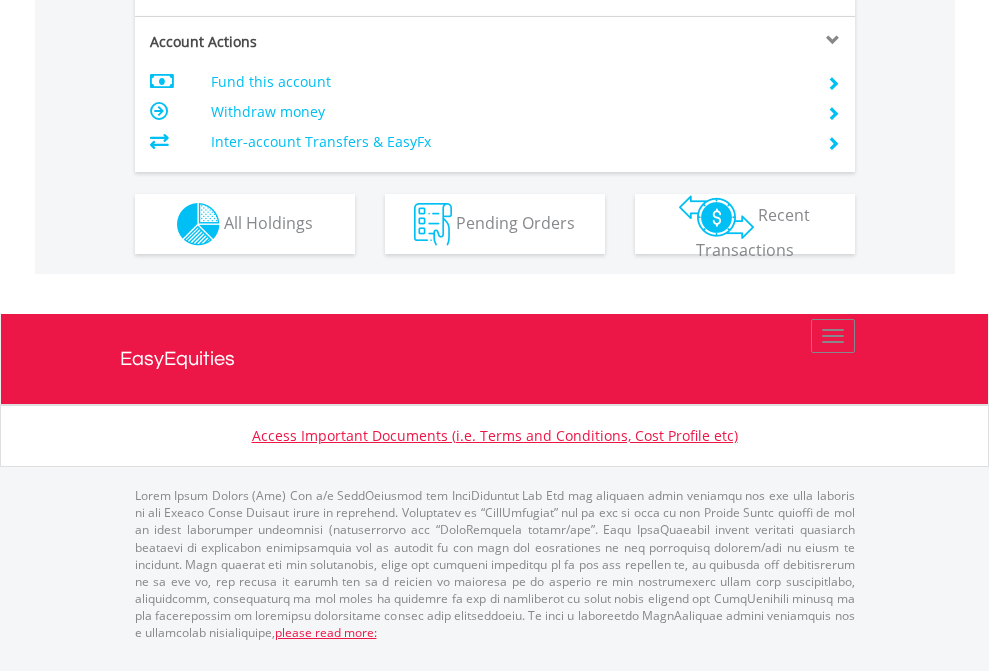 click on "Investment types" at bounding box center [706, -337] 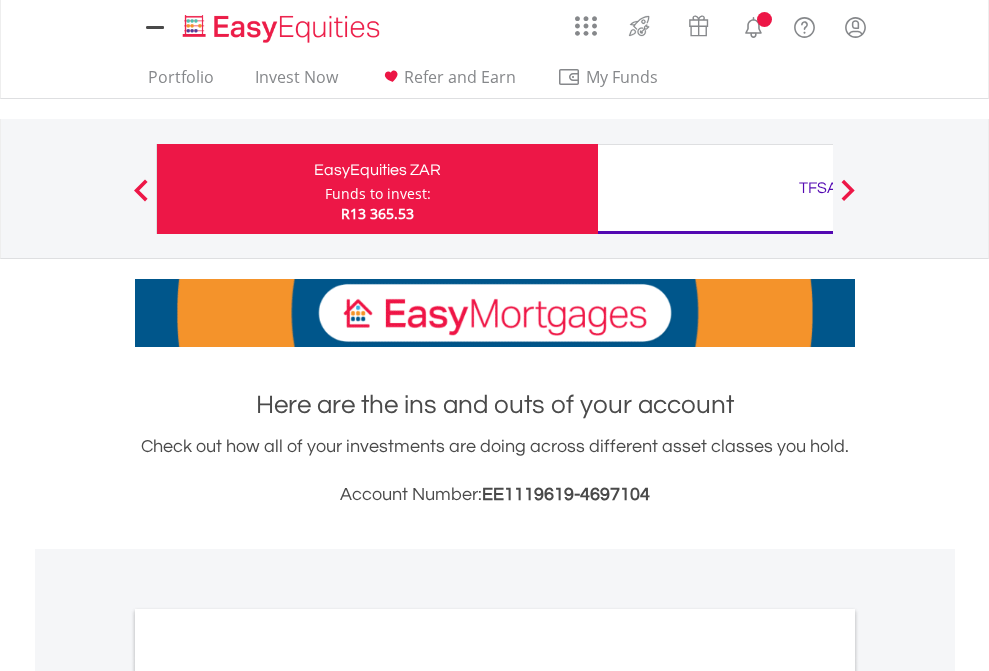 scroll, scrollTop: 0, scrollLeft: 0, axis: both 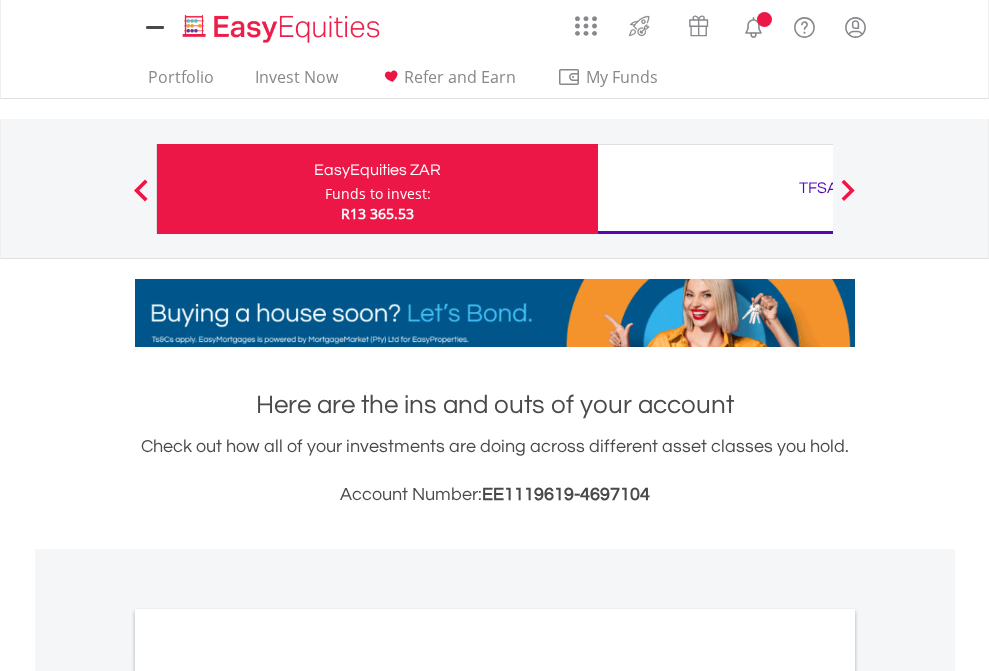 click on "All Holdings" at bounding box center [268, 1096] 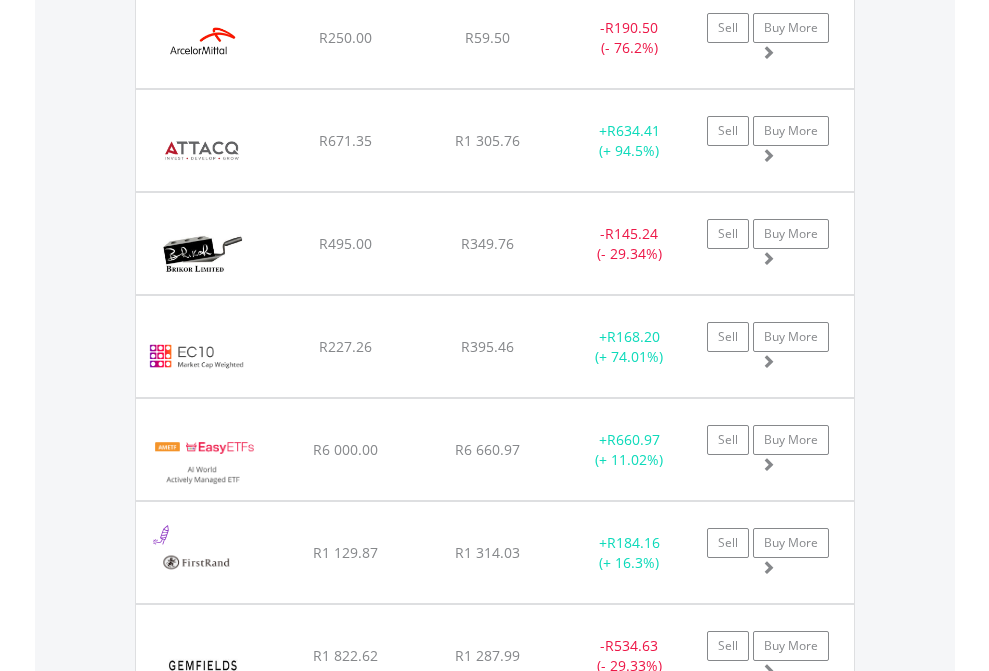 scroll, scrollTop: 2385, scrollLeft: 0, axis: vertical 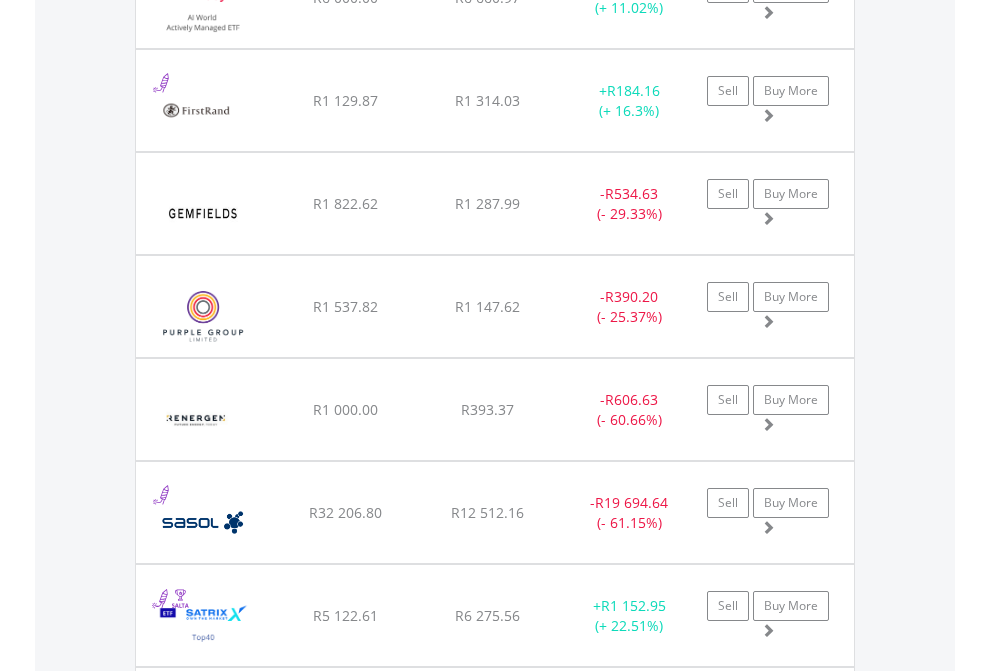 click on "TFSA" at bounding box center [818, -2197] 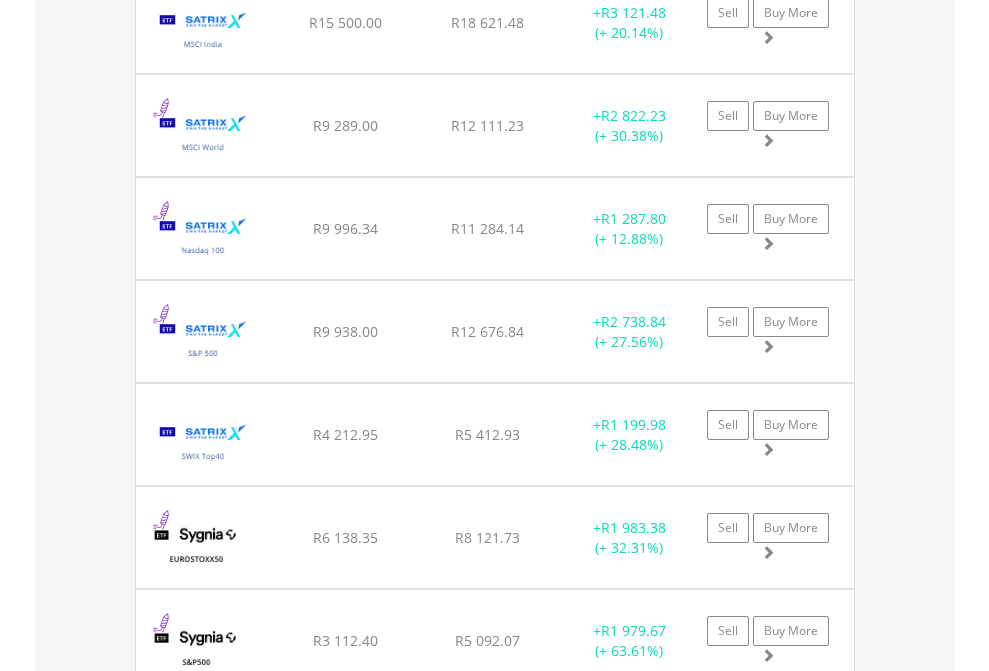 scroll, scrollTop: 2305, scrollLeft: 0, axis: vertical 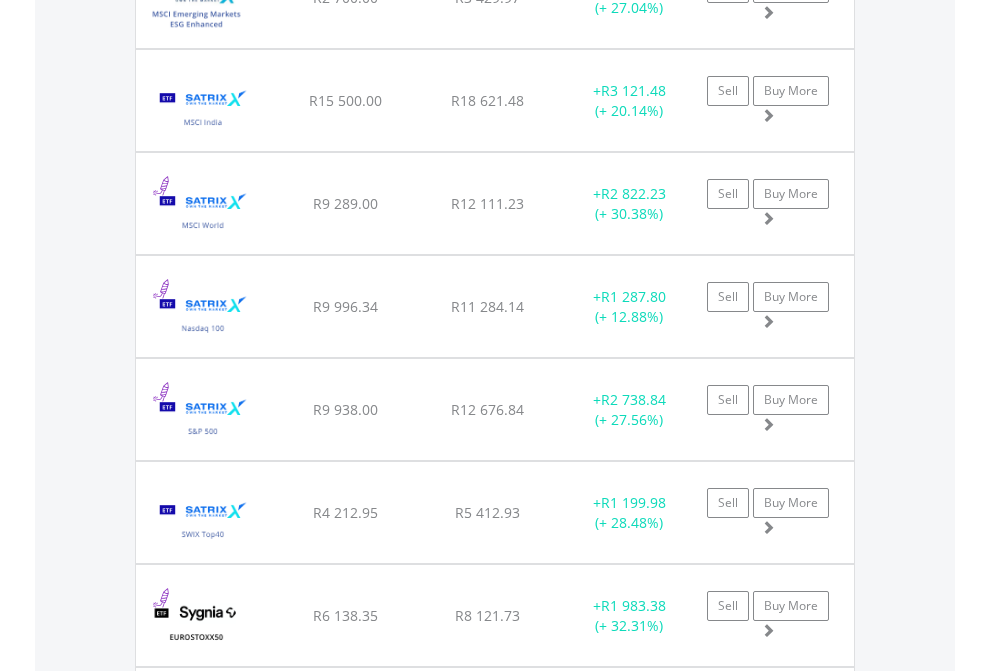 click on "EasyEquities USD" at bounding box center (818, -2117) 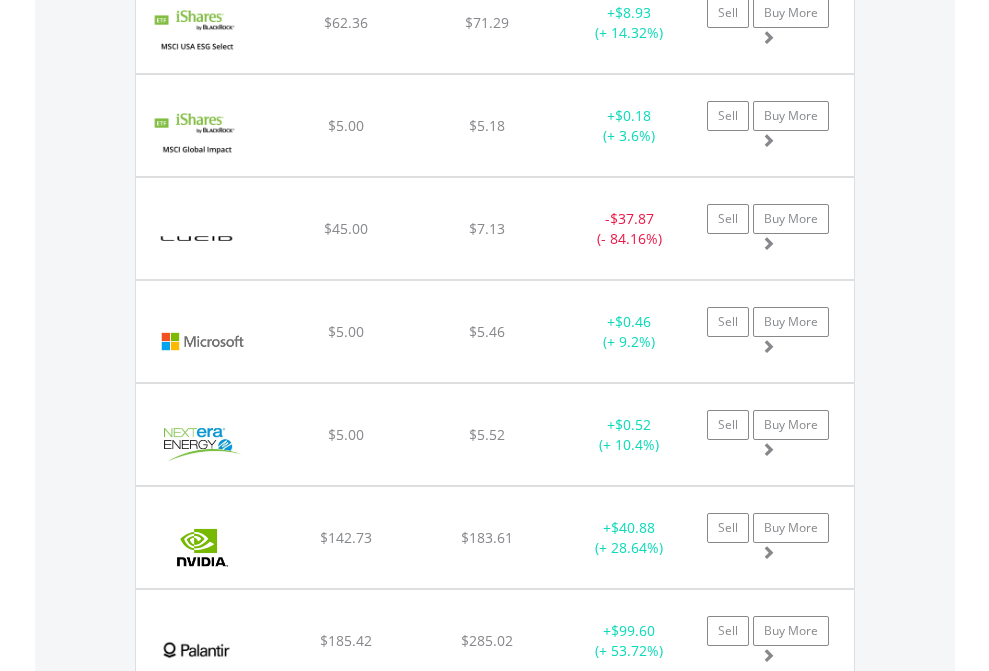 scroll, scrollTop: 2265, scrollLeft: 0, axis: vertical 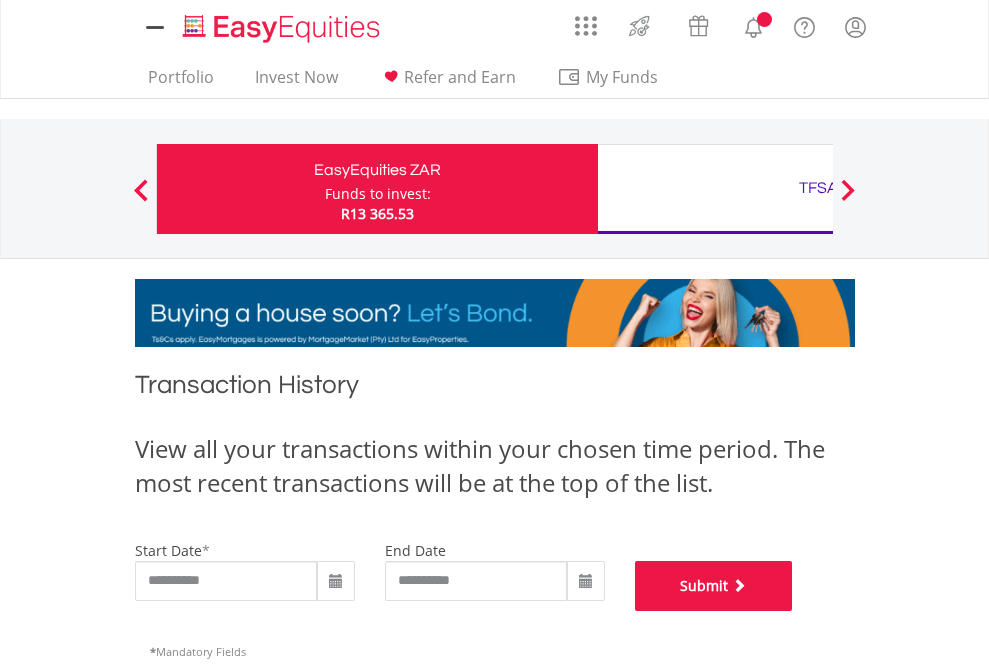click on "Submit" at bounding box center [714, 586] 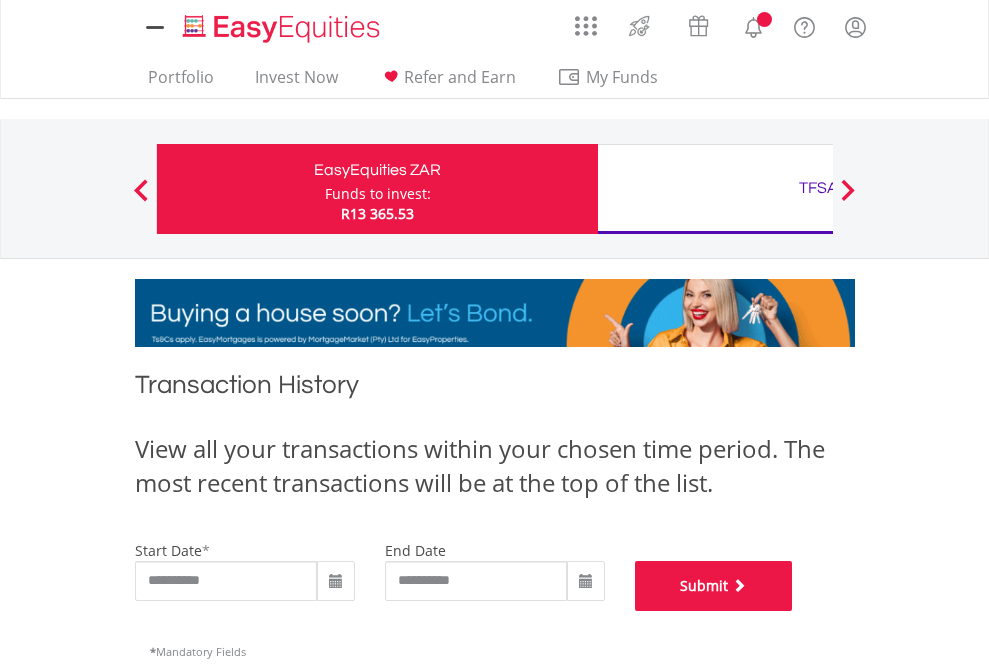 scroll, scrollTop: 811, scrollLeft: 0, axis: vertical 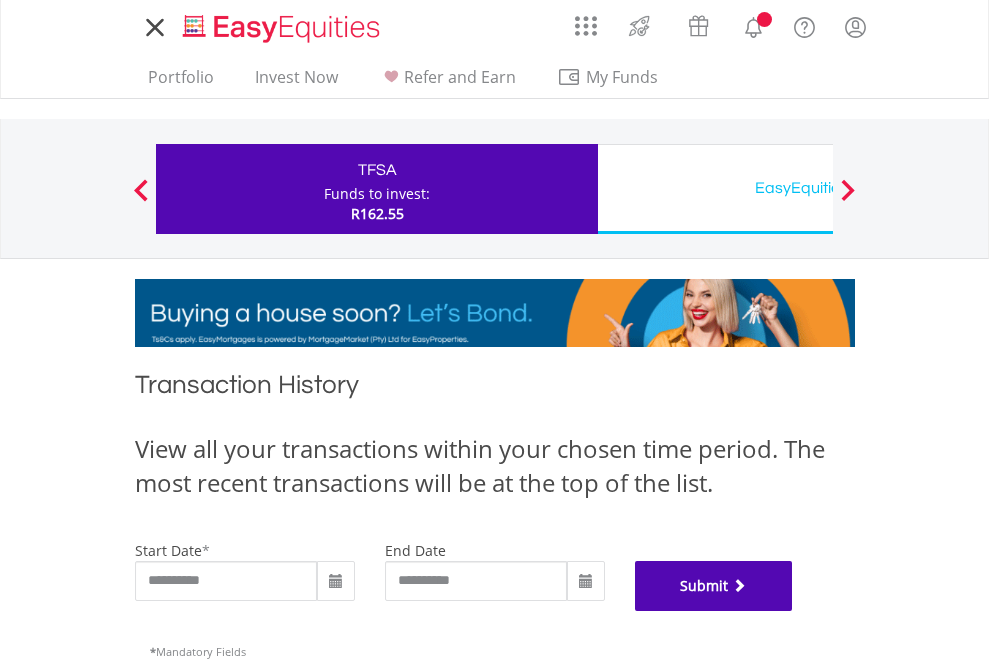 click on "Submit" at bounding box center (714, 586) 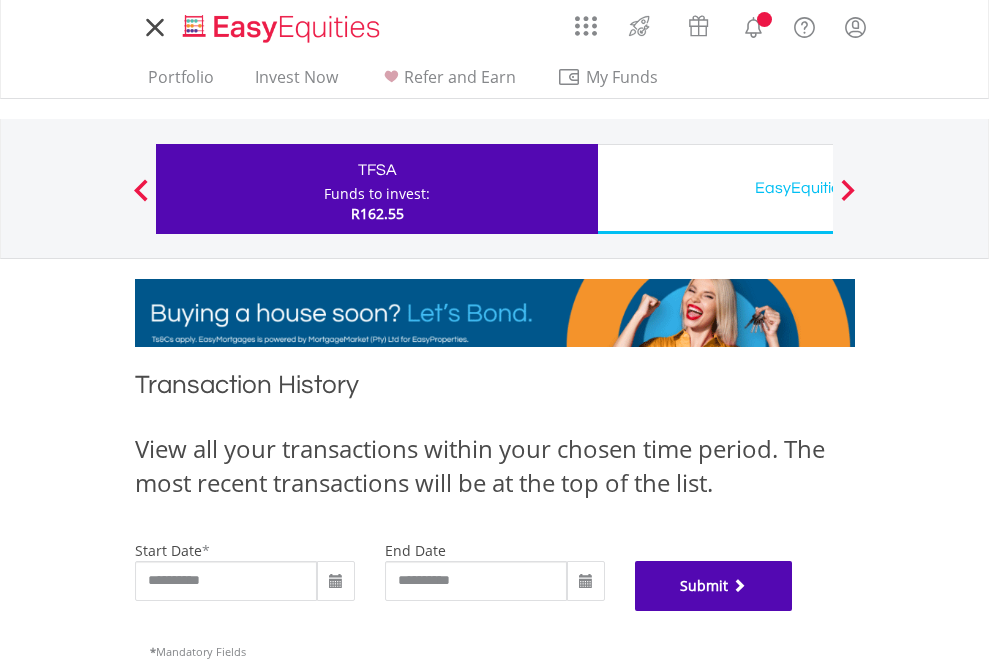scroll, scrollTop: 811, scrollLeft: 0, axis: vertical 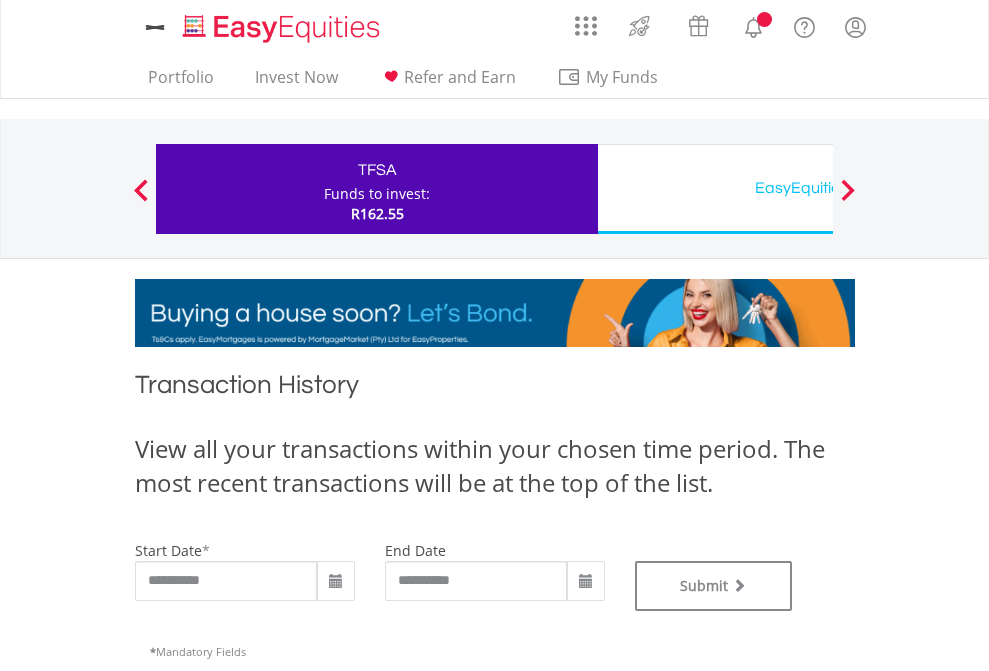 click on "EasyEquities USD" at bounding box center [818, 188] 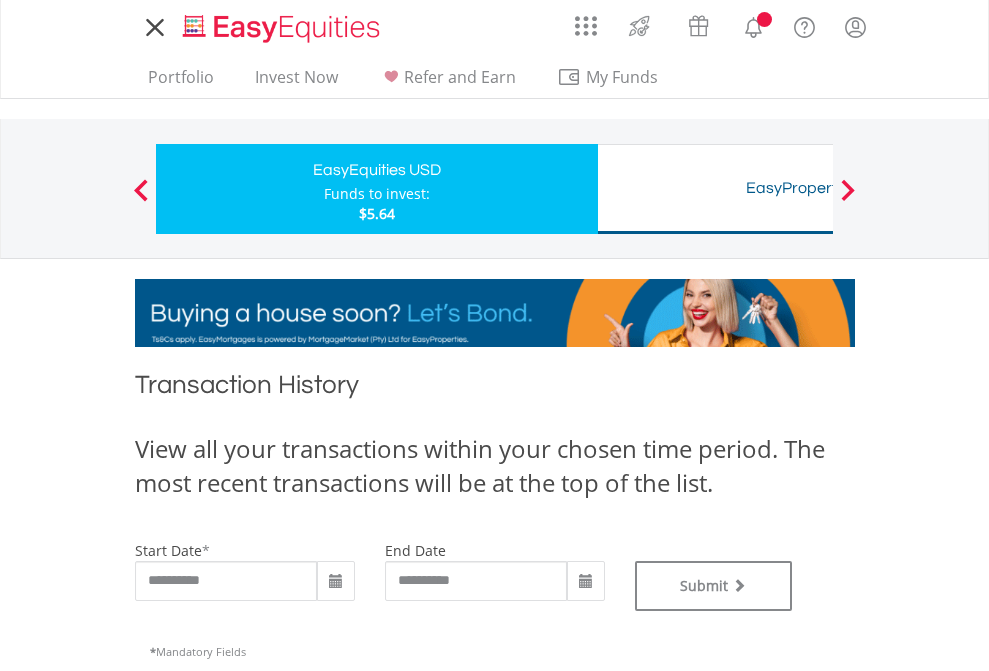 scroll, scrollTop: 0, scrollLeft: 0, axis: both 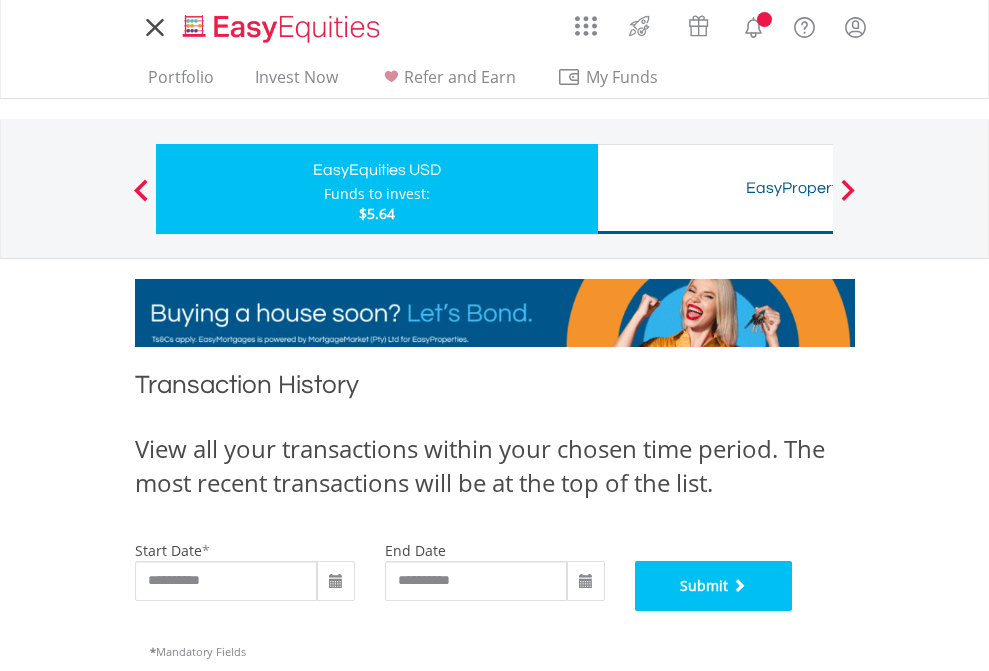 click on "Submit" at bounding box center [714, 586] 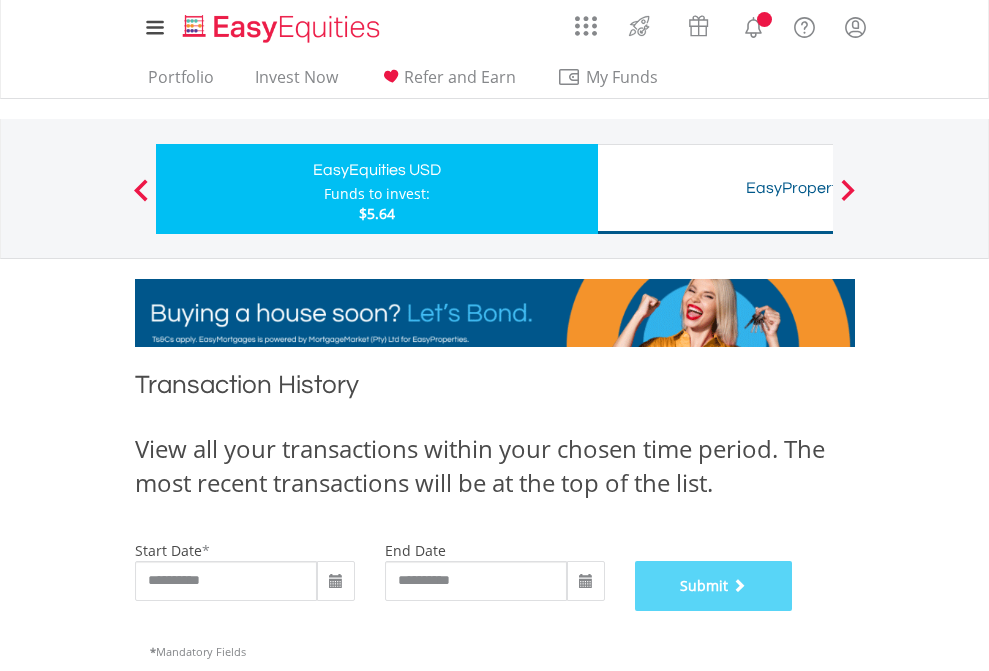 scroll, scrollTop: 811, scrollLeft: 0, axis: vertical 